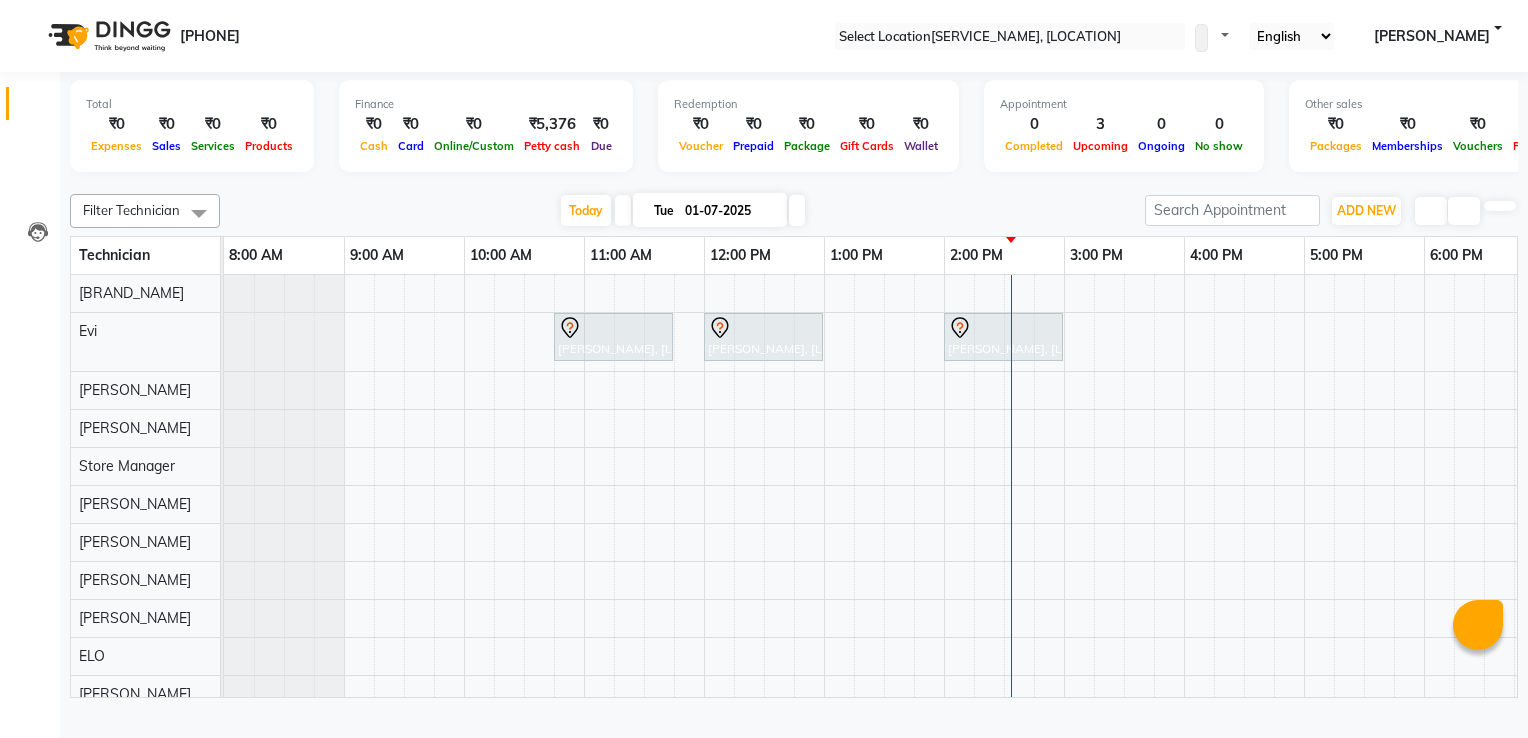 scroll, scrollTop: 0, scrollLeft: 0, axis: both 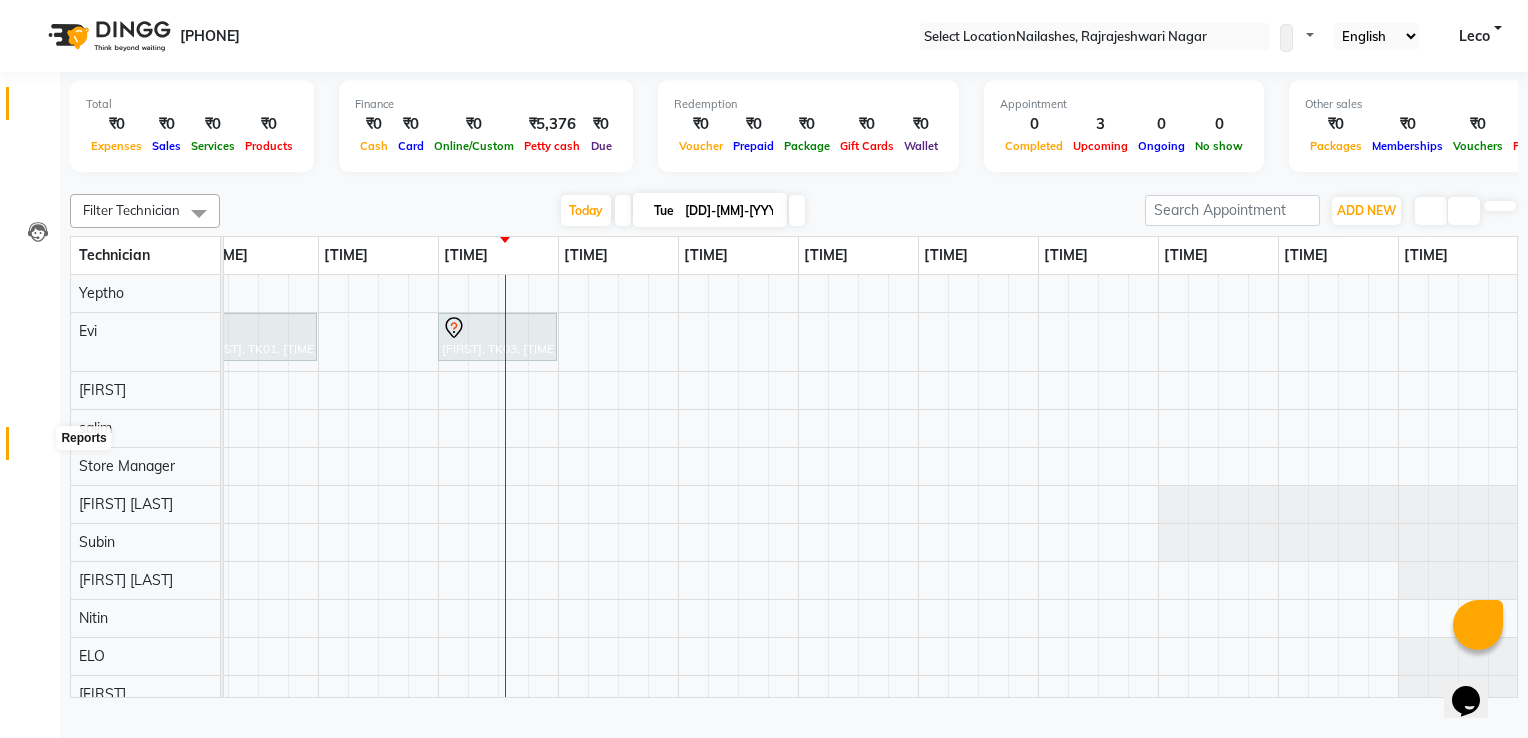click at bounding box center (38, 448) 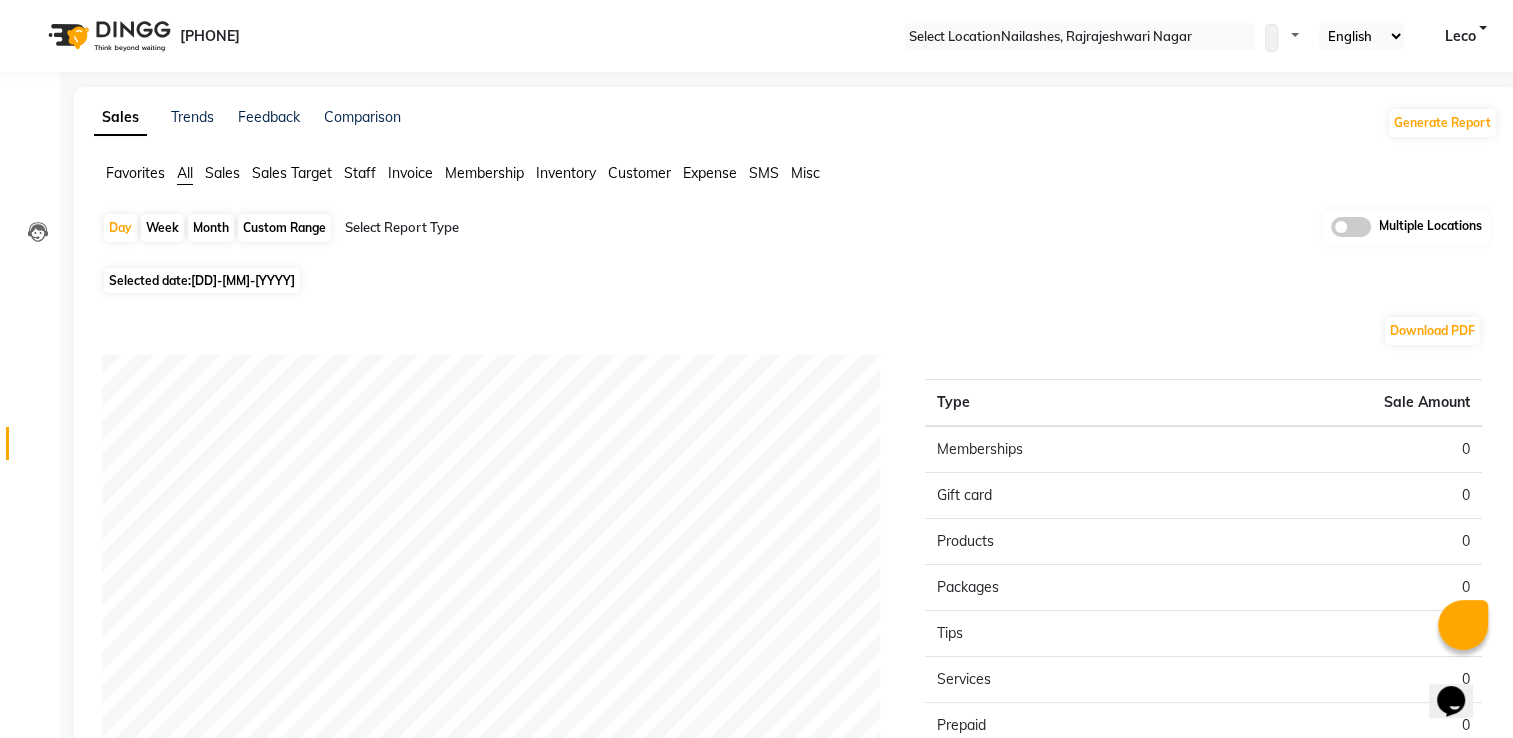 click on "[TIME_PERIOD]" at bounding box center [211, 228] 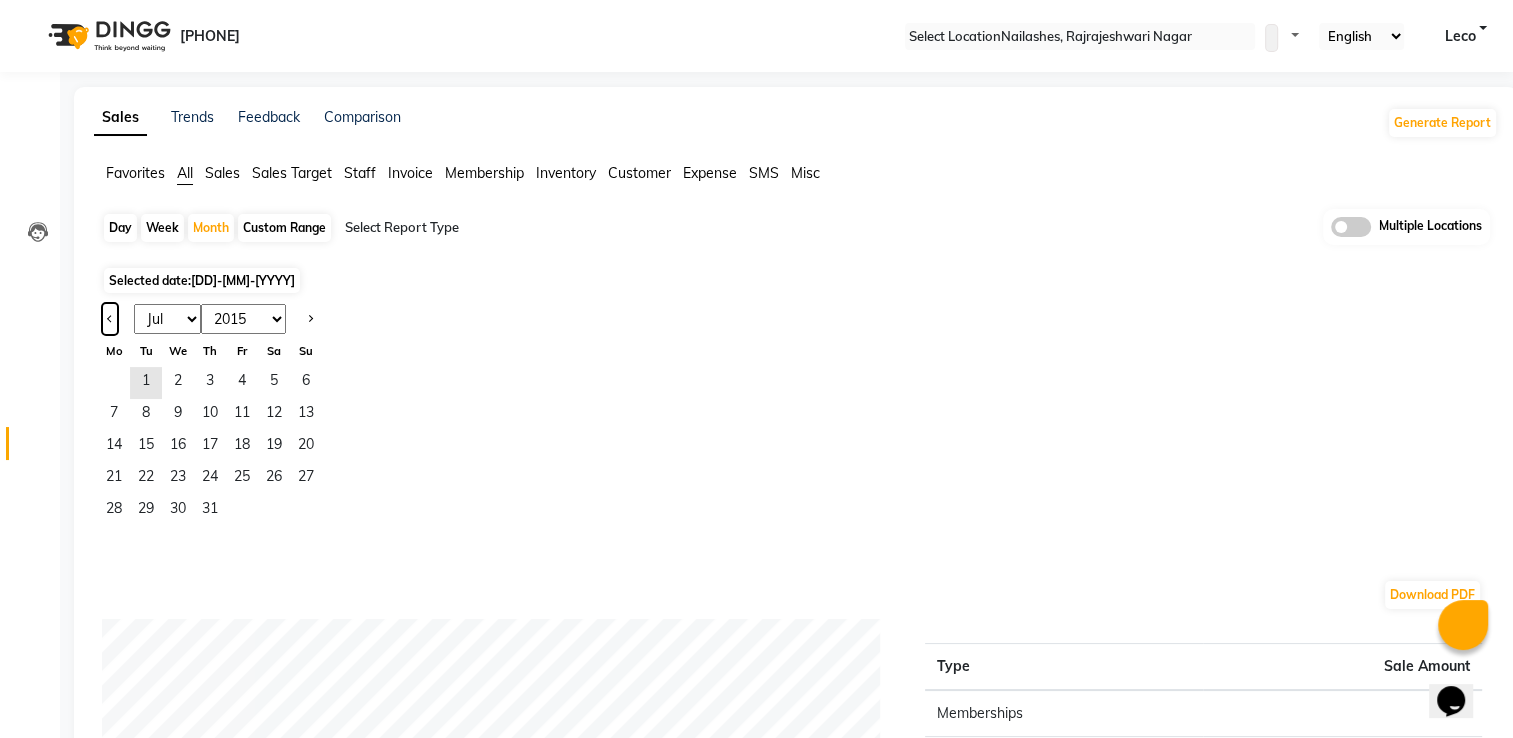 click at bounding box center [110, 317] 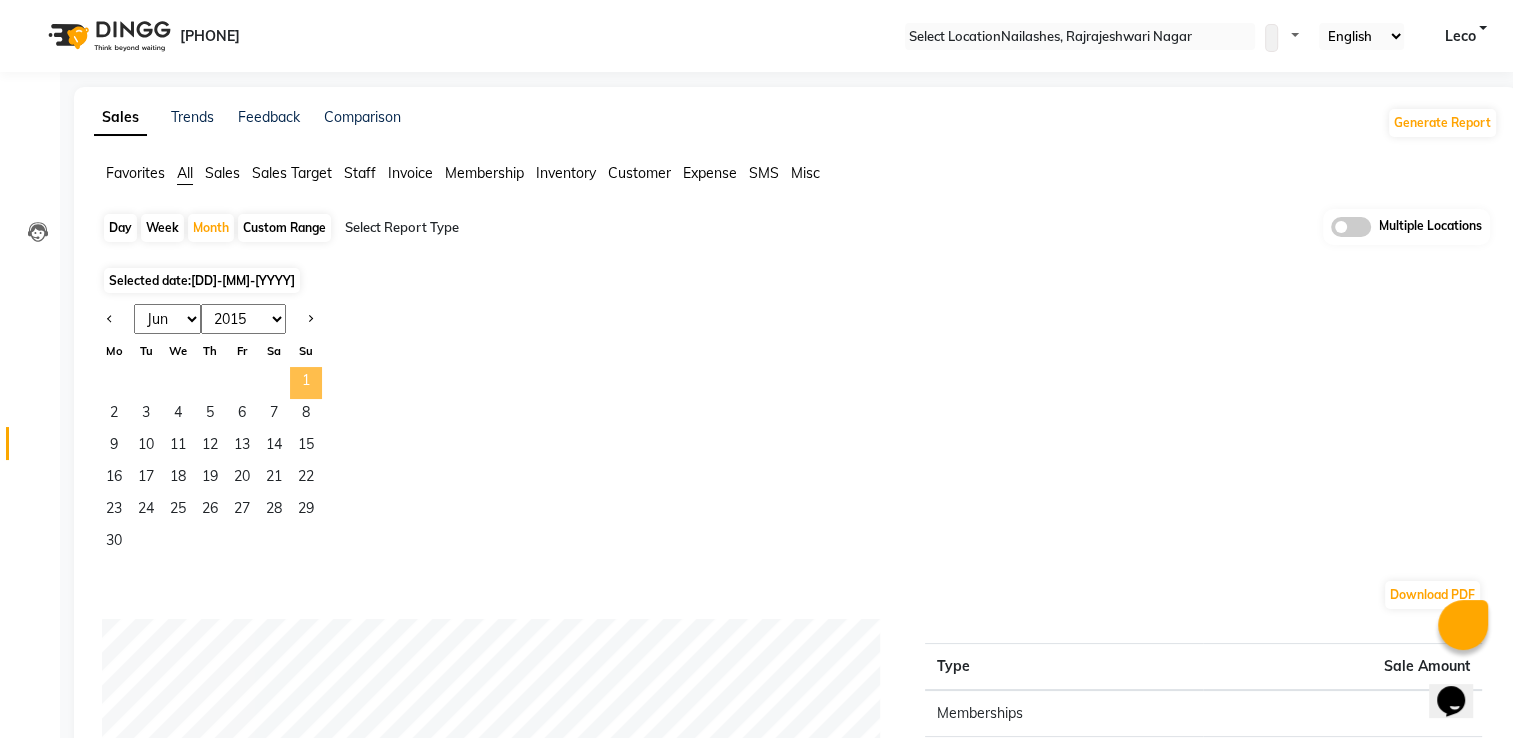 click on "1" at bounding box center [306, 383] 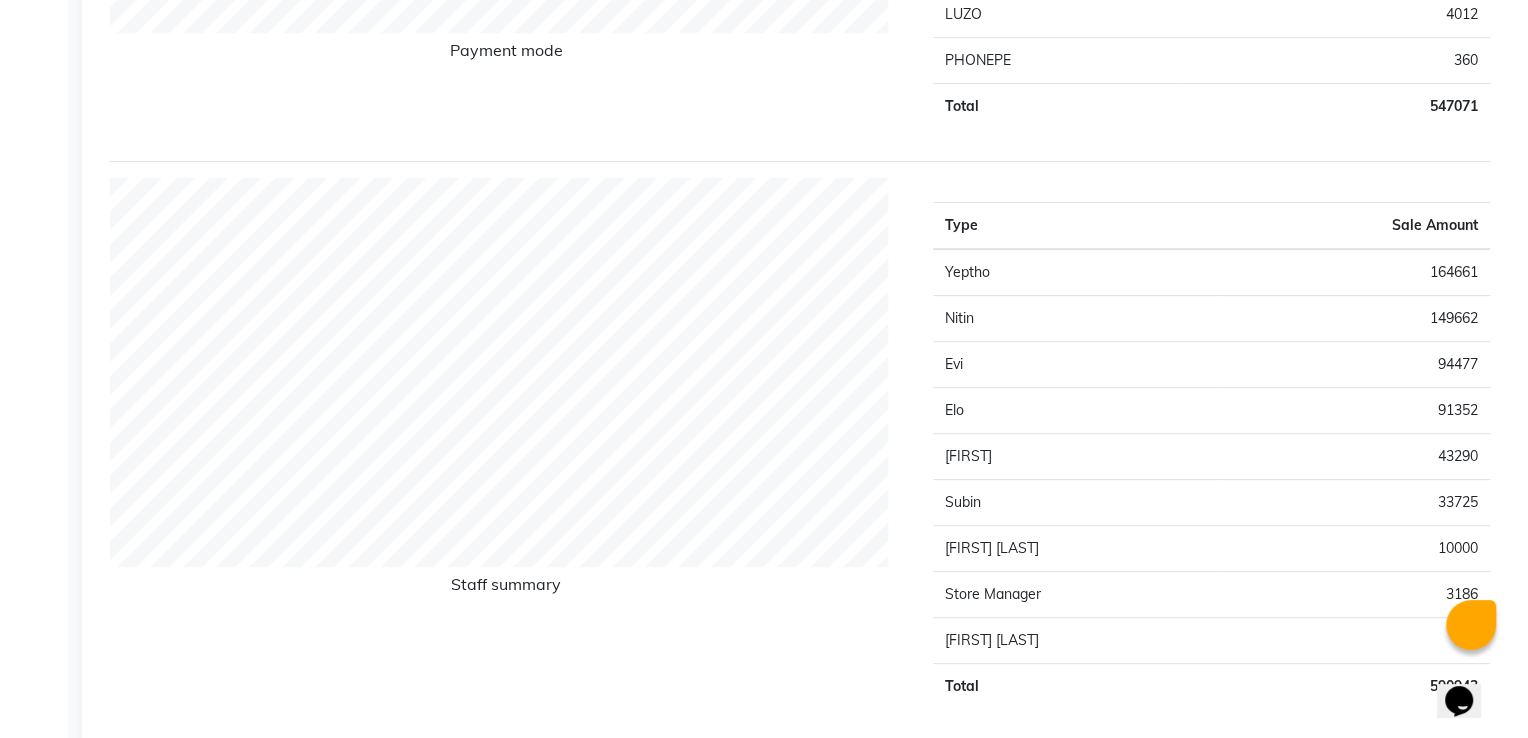 scroll, scrollTop: 0, scrollLeft: 0, axis: both 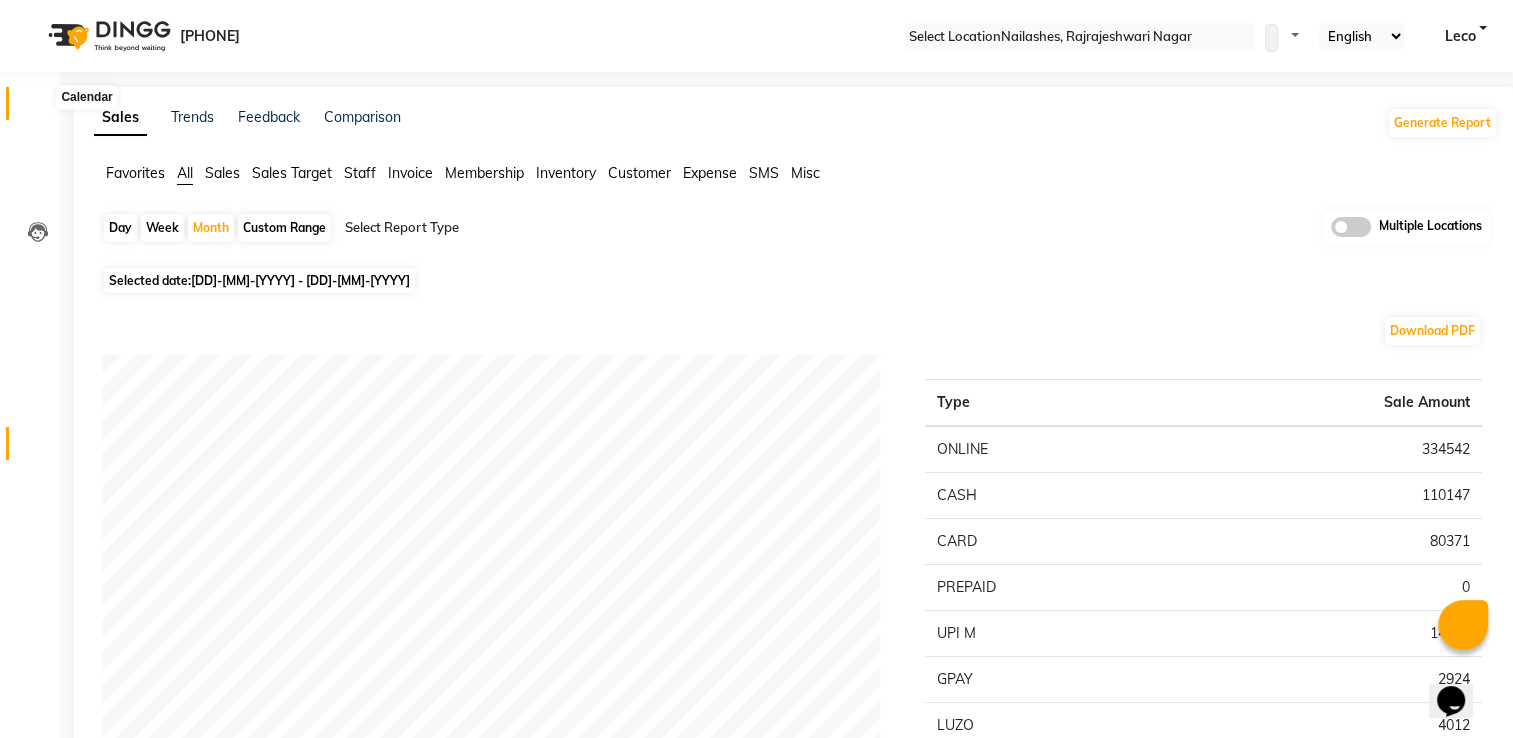 click at bounding box center (38, 108) 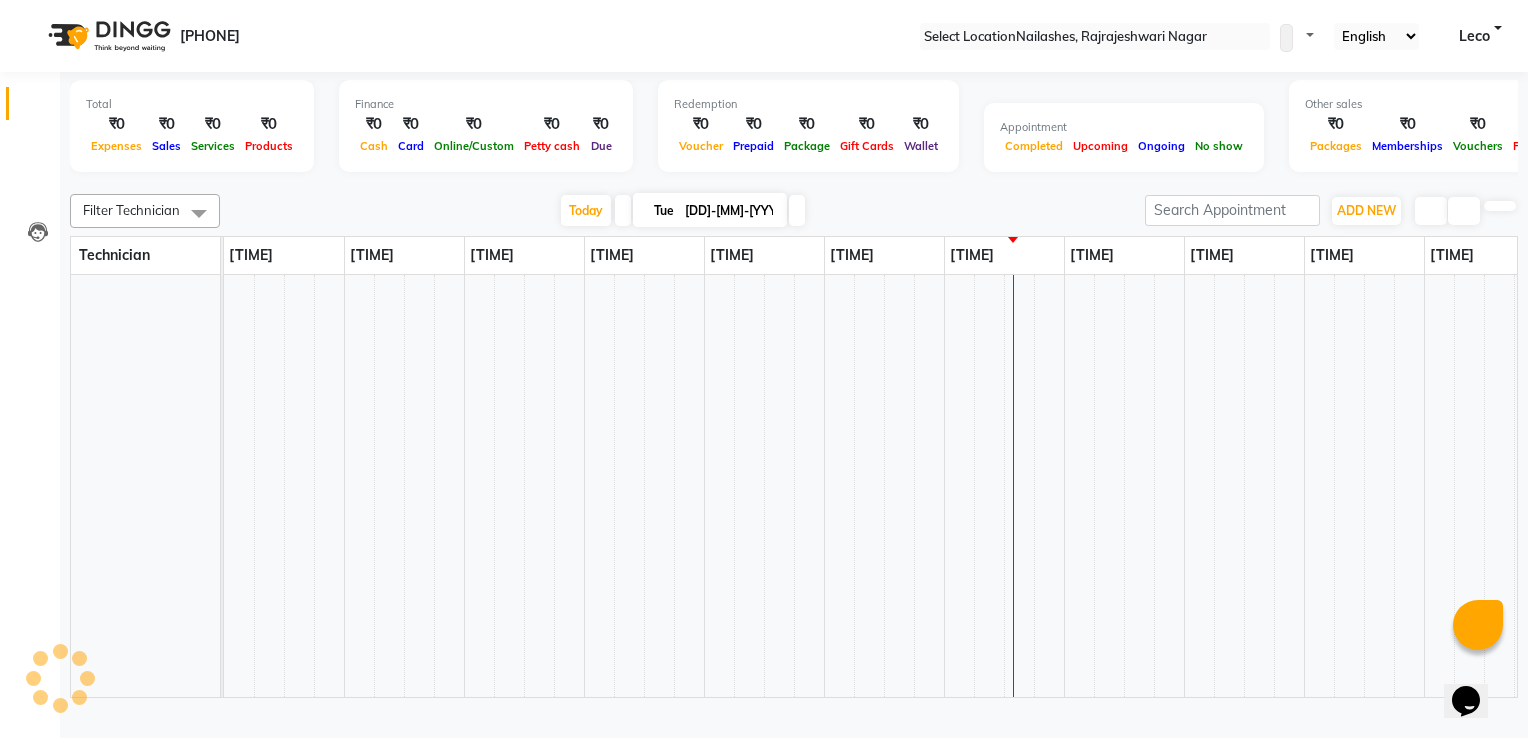 scroll, scrollTop: 0, scrollLeft: 506, axis: horizontal 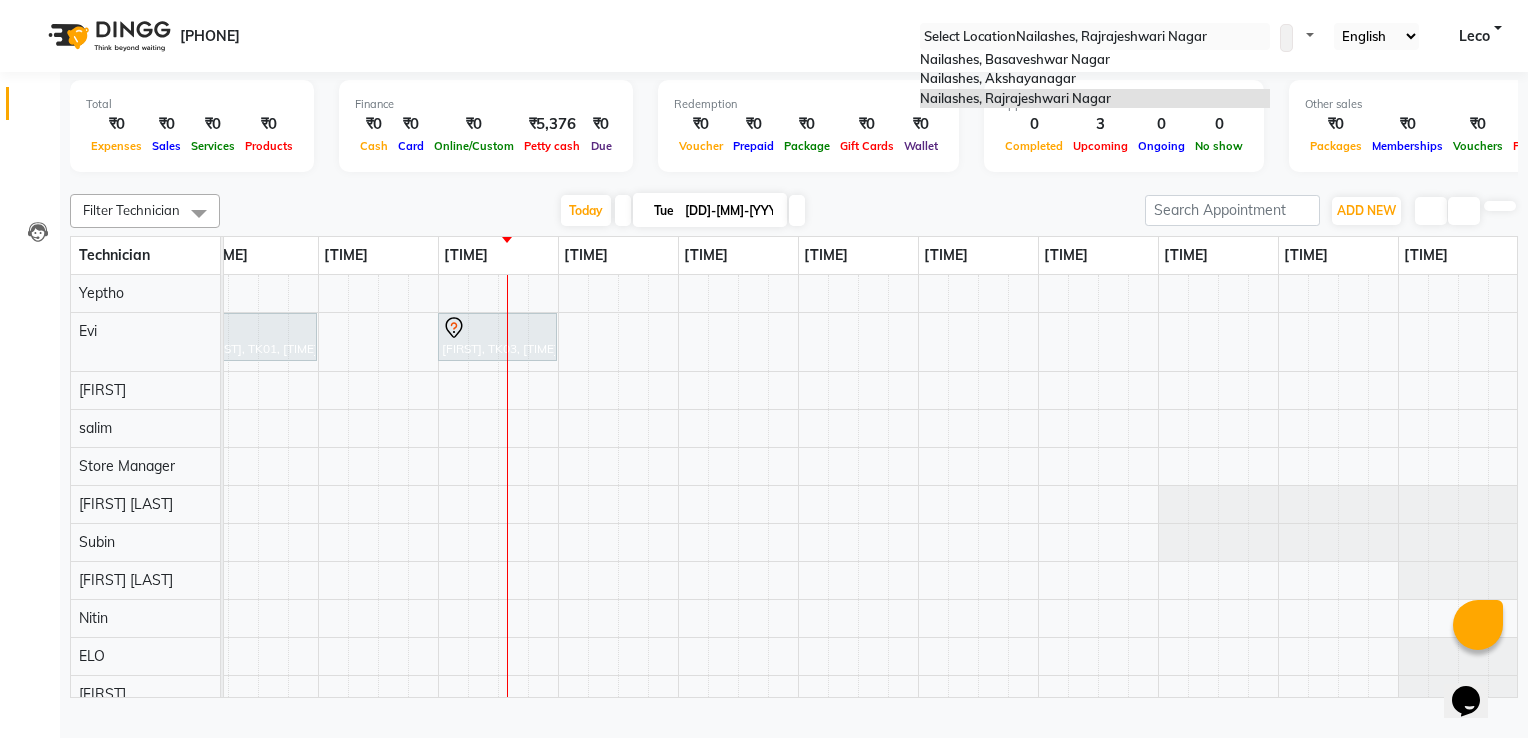 click at bounding box center [1095, 37] 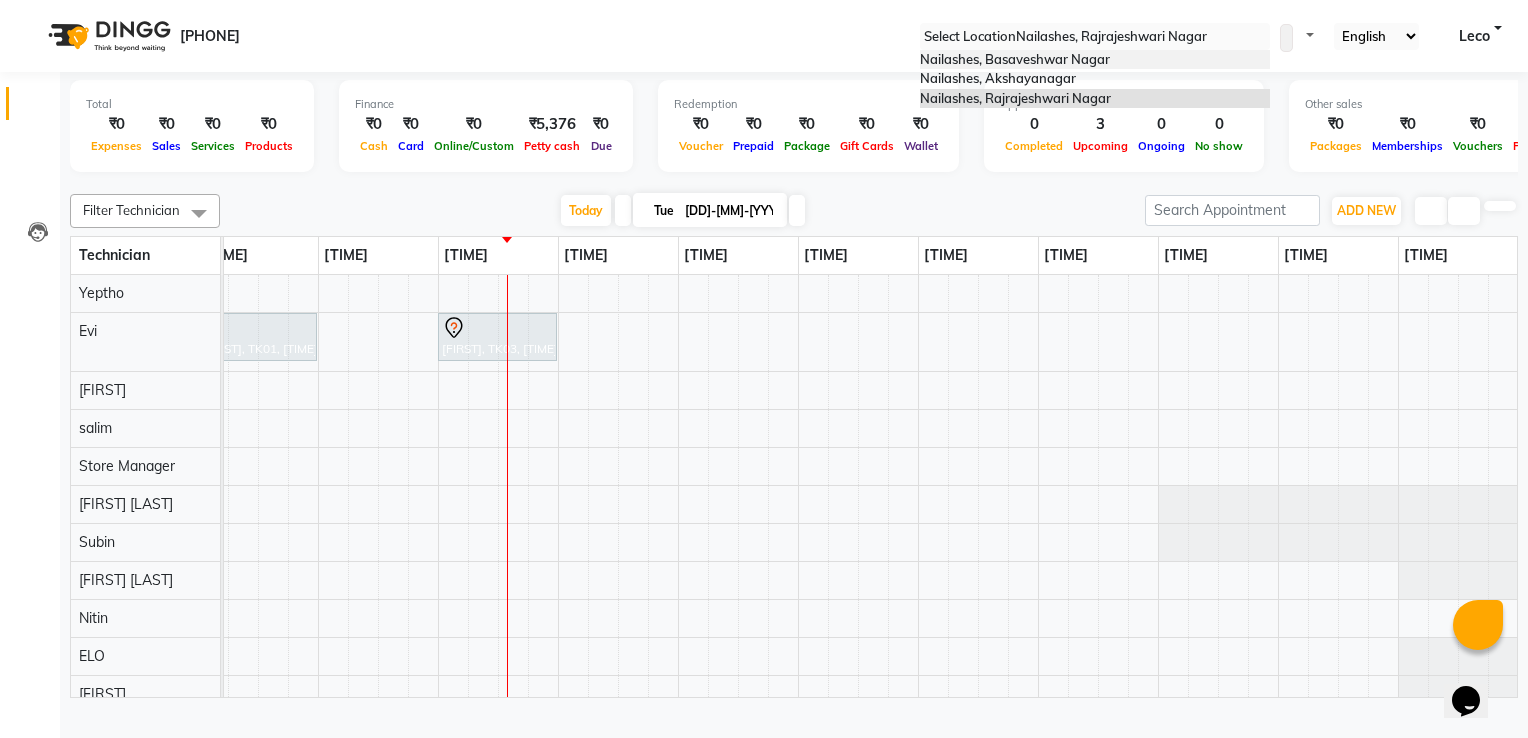 click on "Nailashes, Basaveshwar Nagar" at bounding box center (1015, 59) 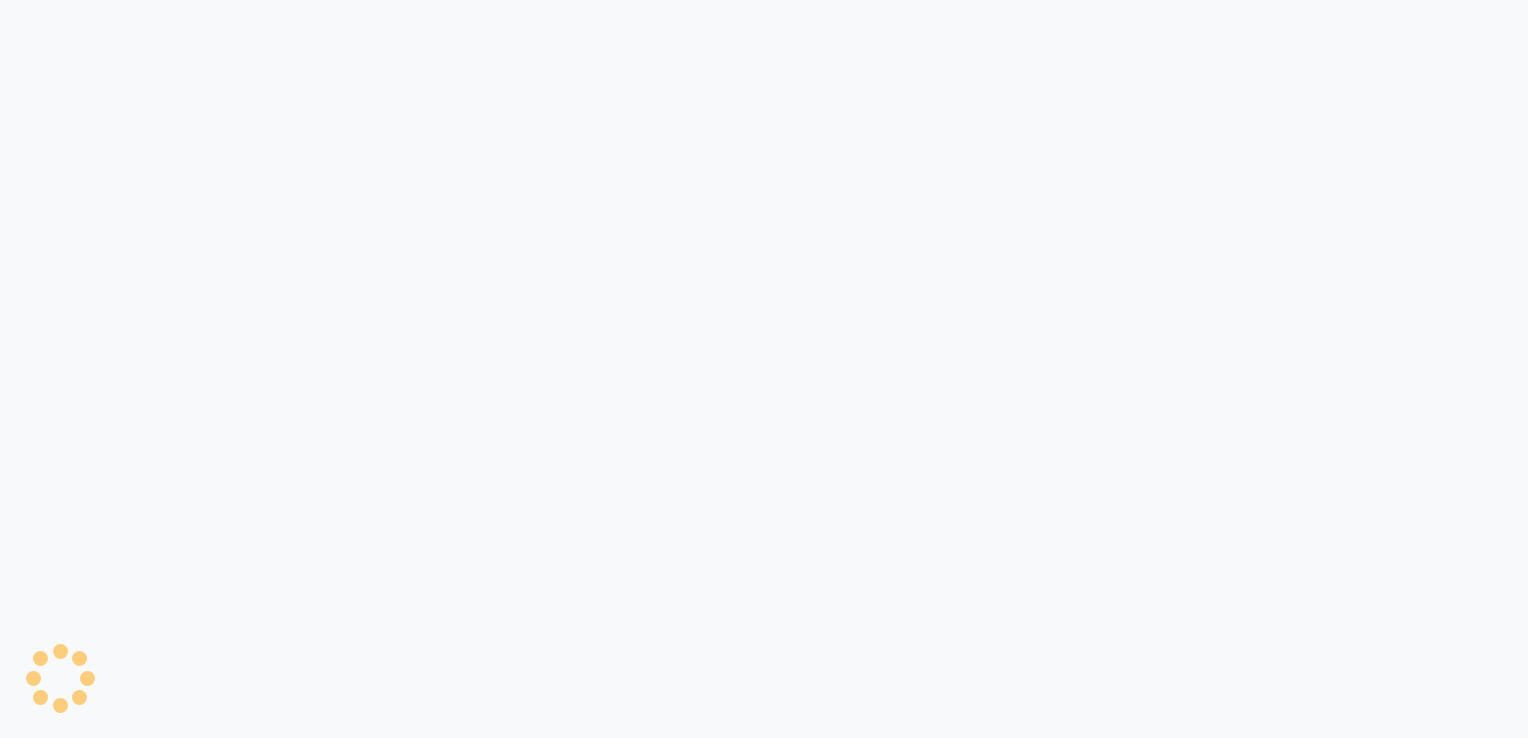 scroll, scrollTop: 0, scrollLeft: 0, axis: both 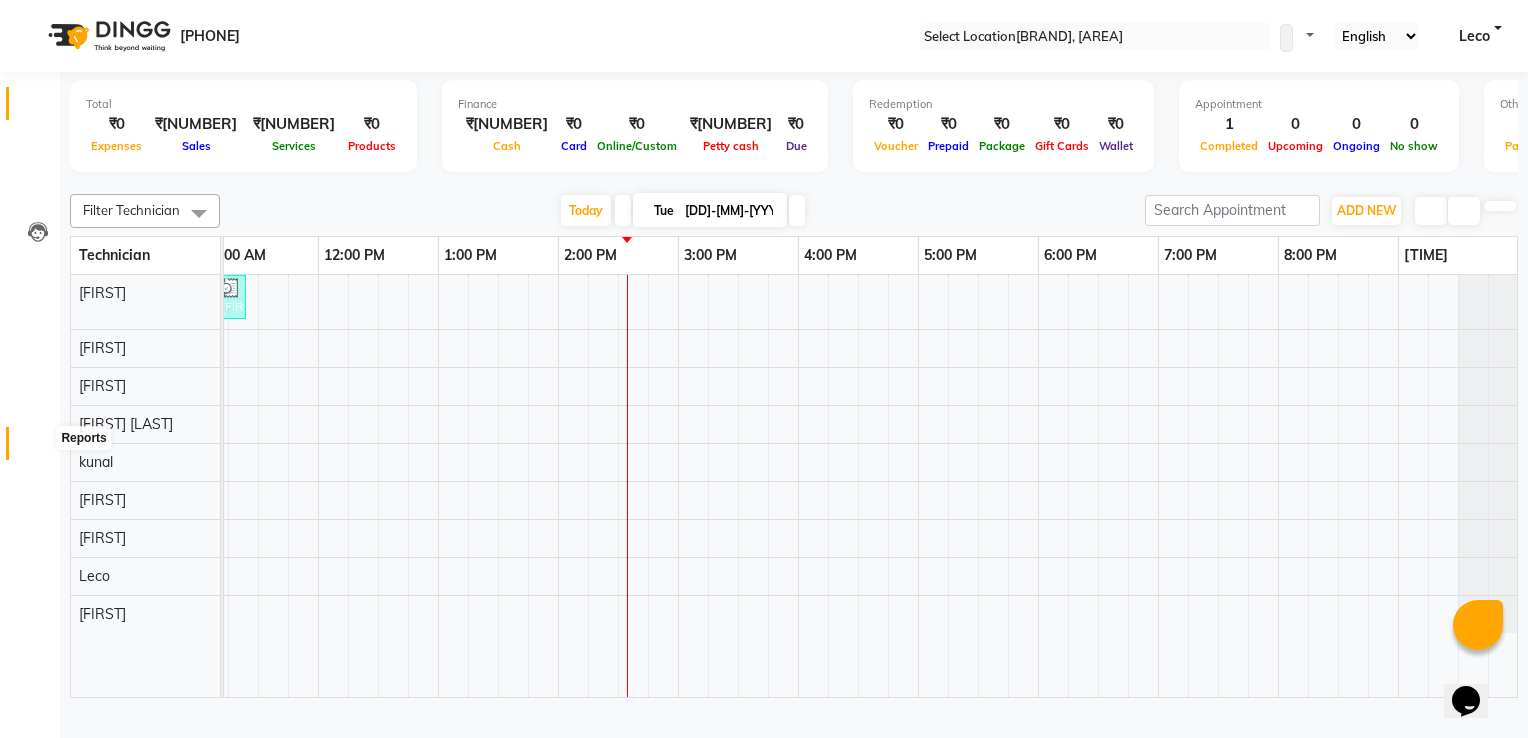 click at bounding box center [38, 448] 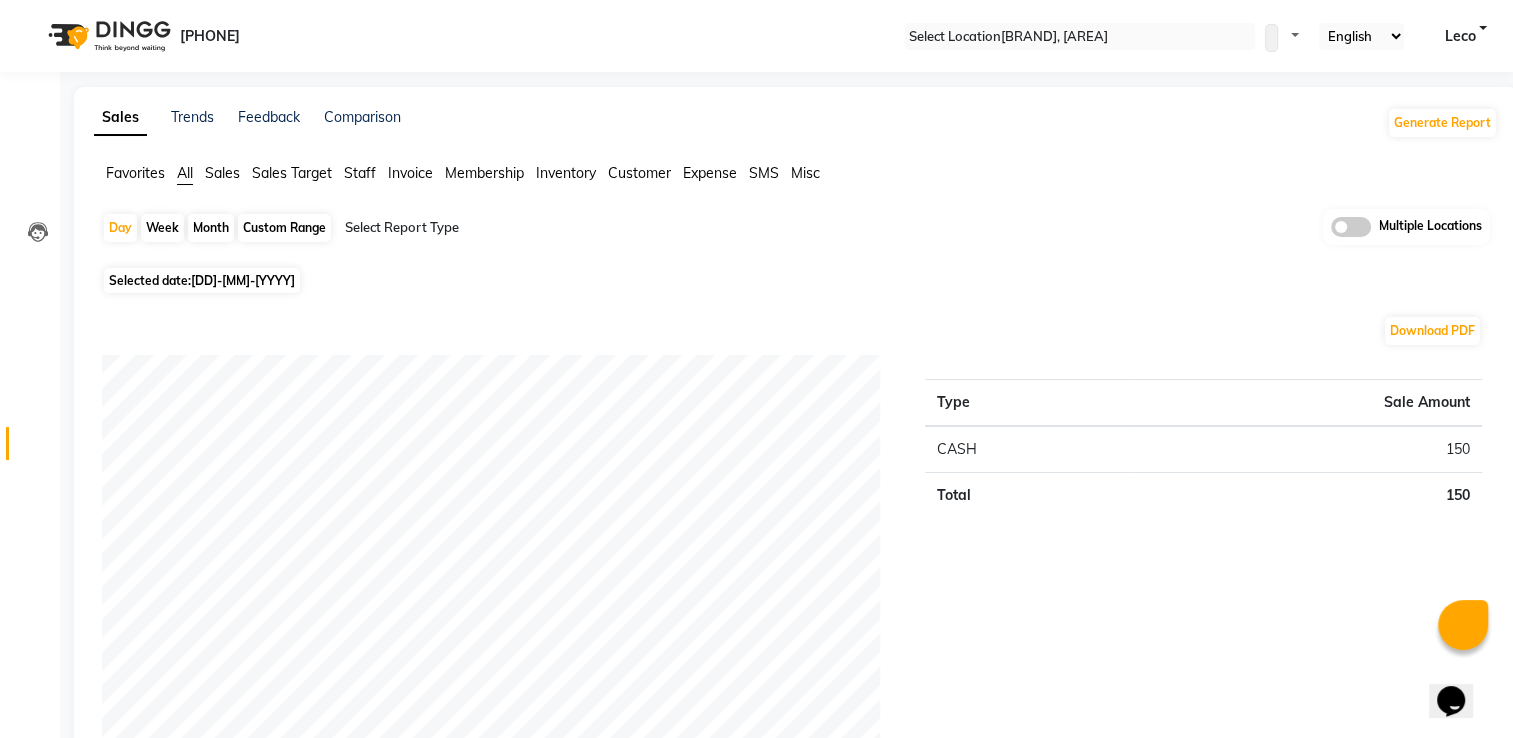 click on "[TIME_PERIOD]" at bounding box center [211, 228] 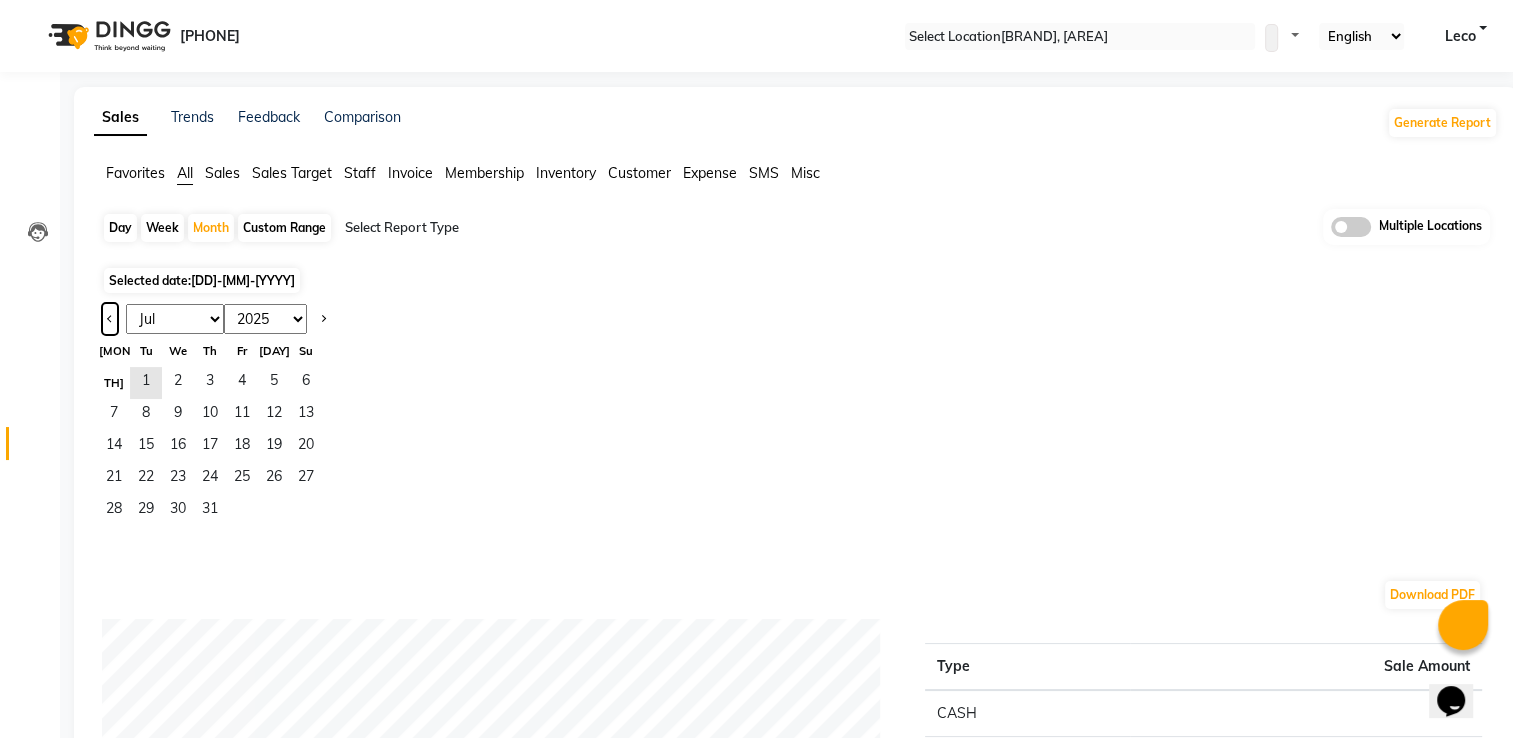 click at bounding box center (110, 317) 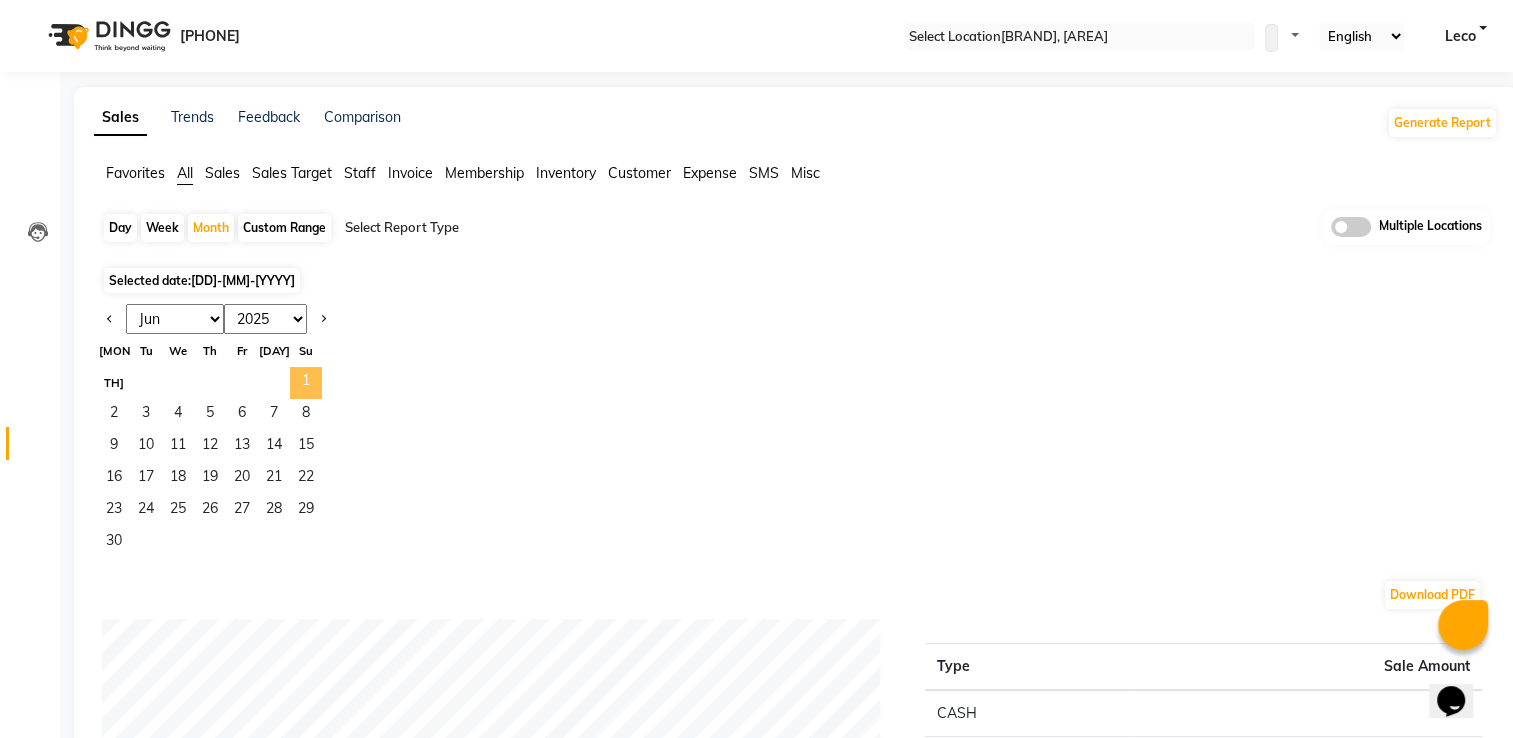 click on "1" at bounding box center (306, 383) 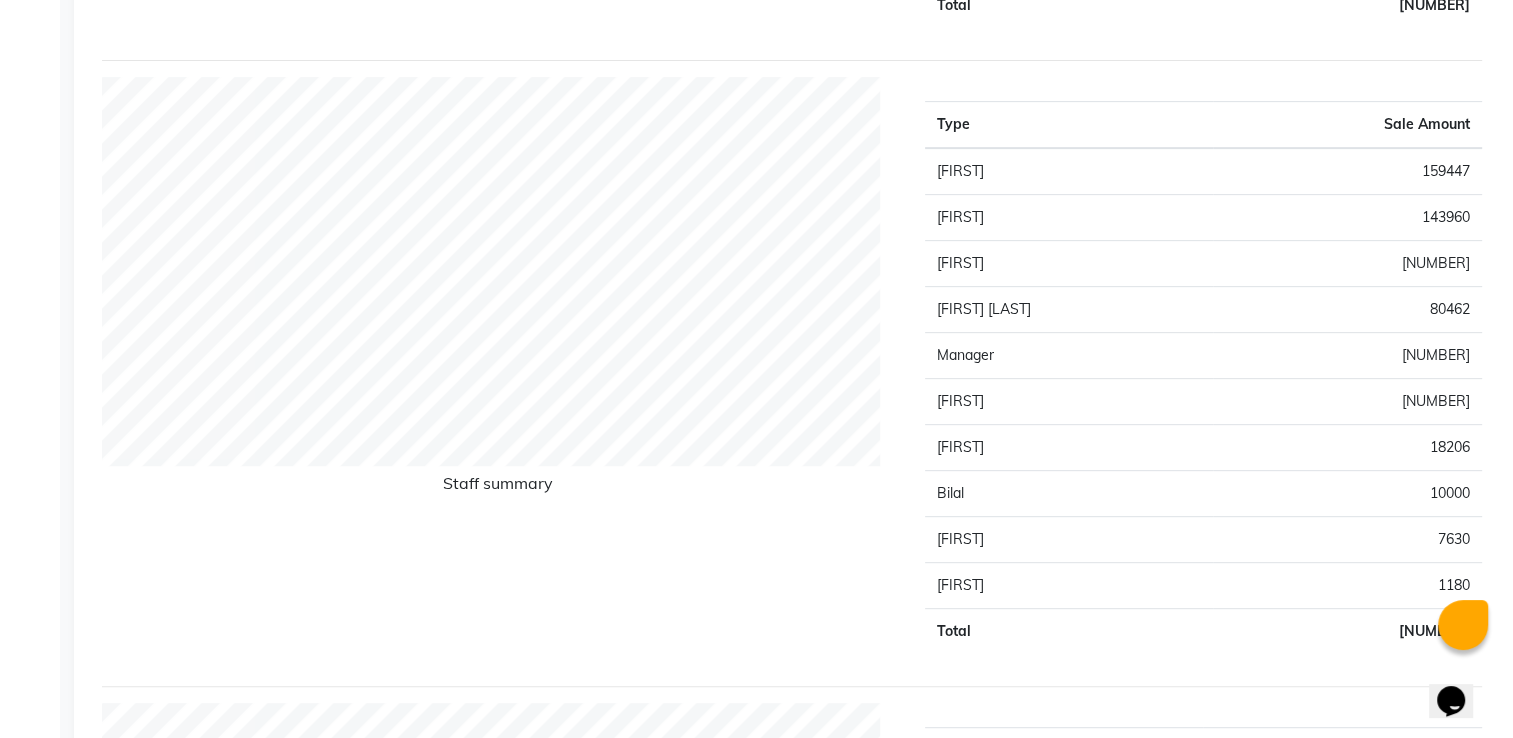 scroll, scrollTop: 816, scrollLeft: 0, axis: vertical 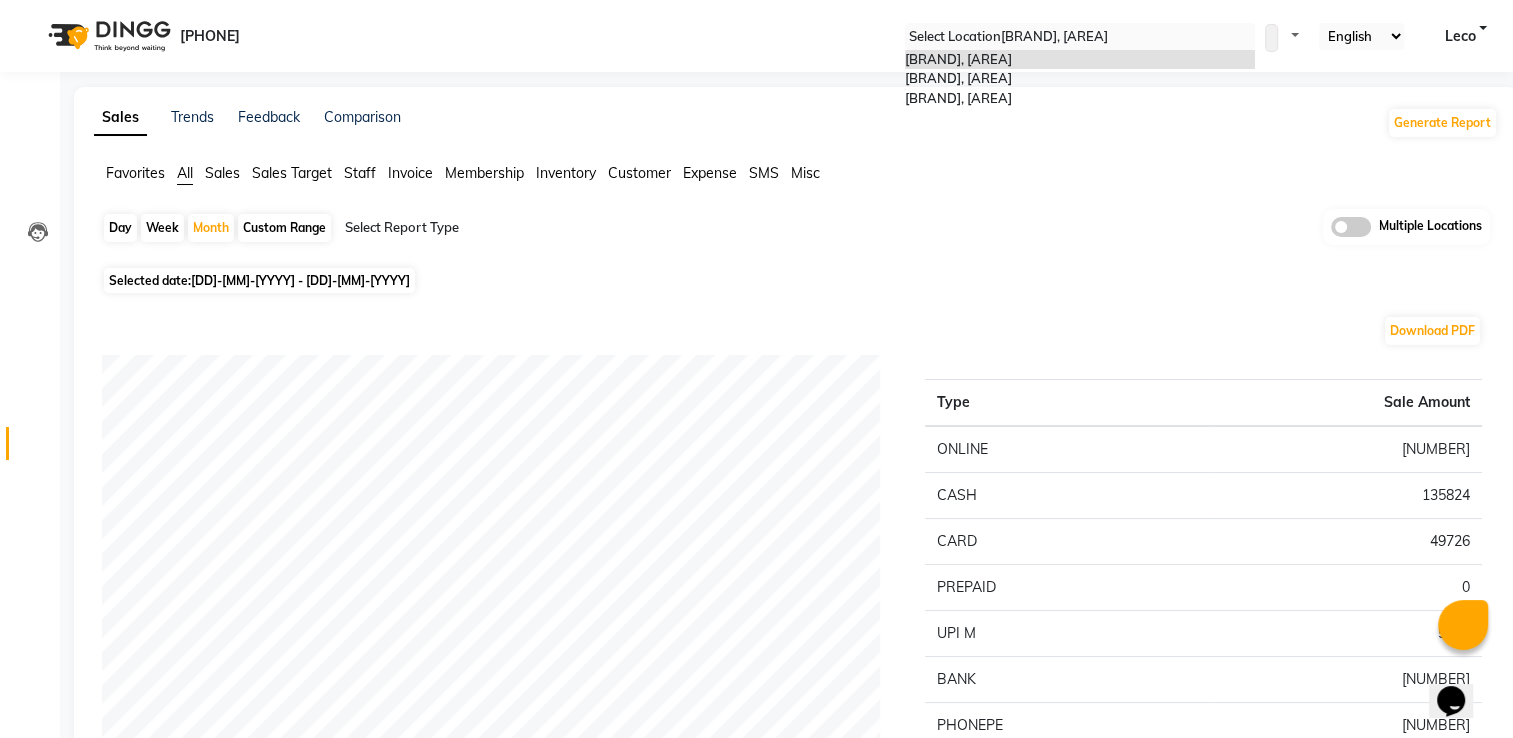 click at bounding box center [1080, 37] 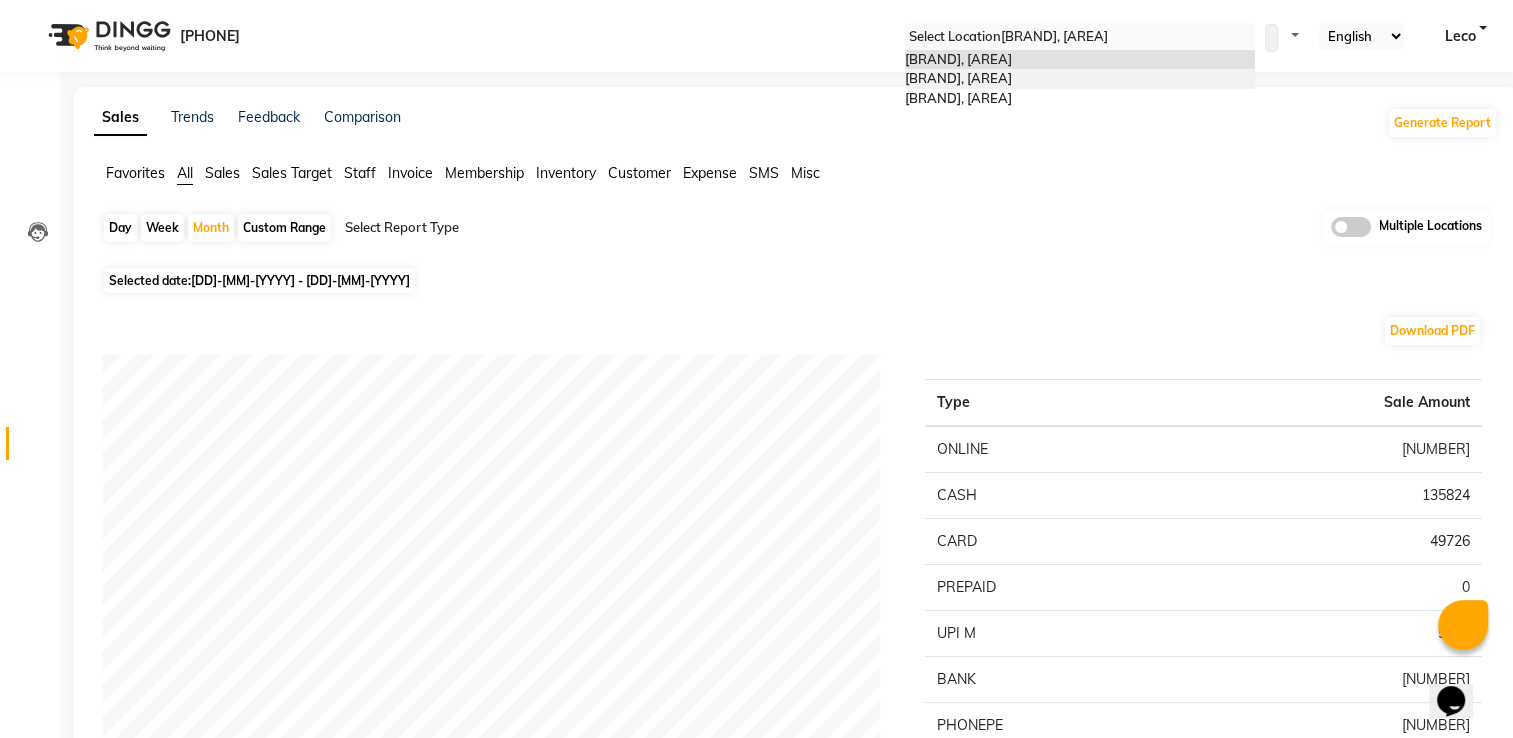 click on "[LOCATION_NAME], [AREA_NAME]" at bounding box center (958, 78) 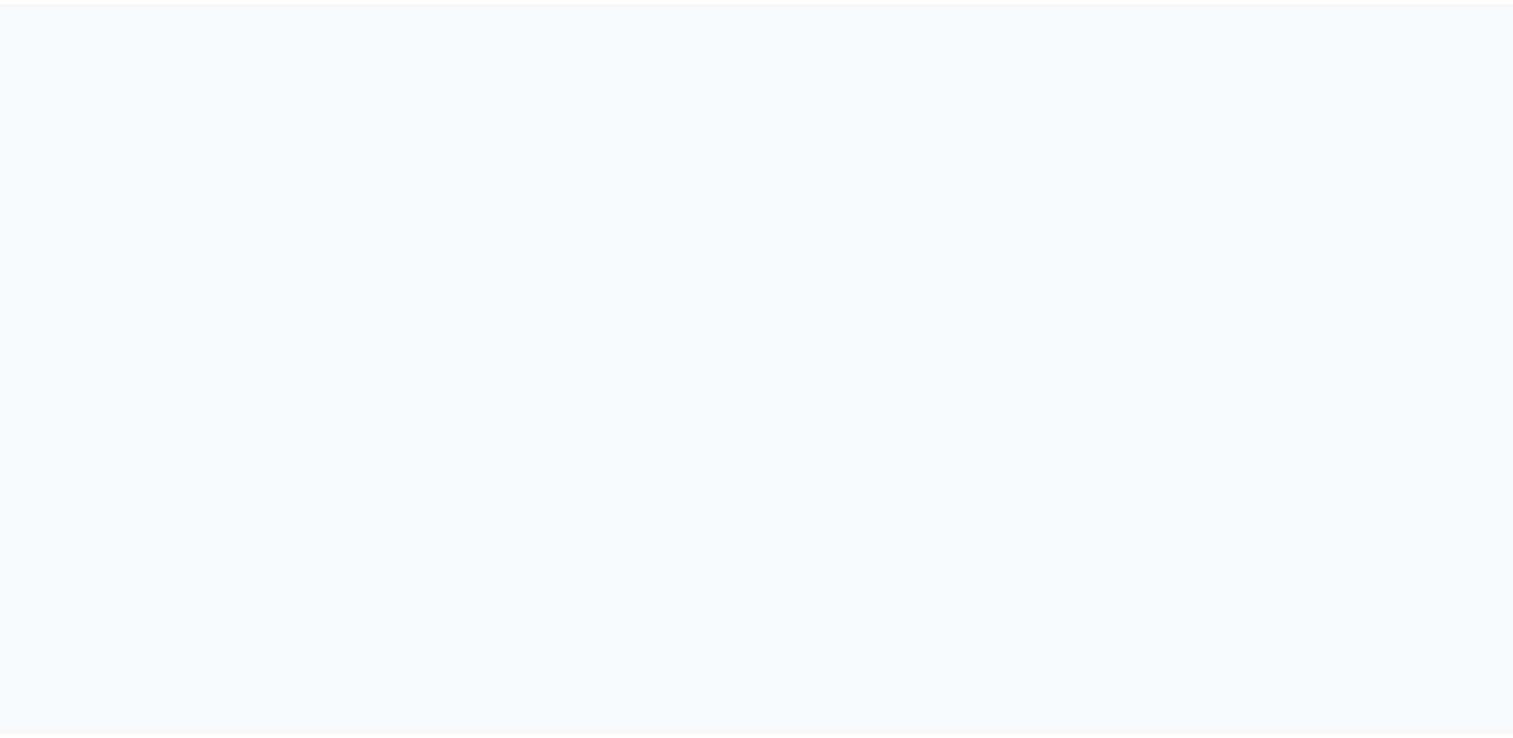 scroll, scrollTop: 0, scrollLeft: 0, axis: both 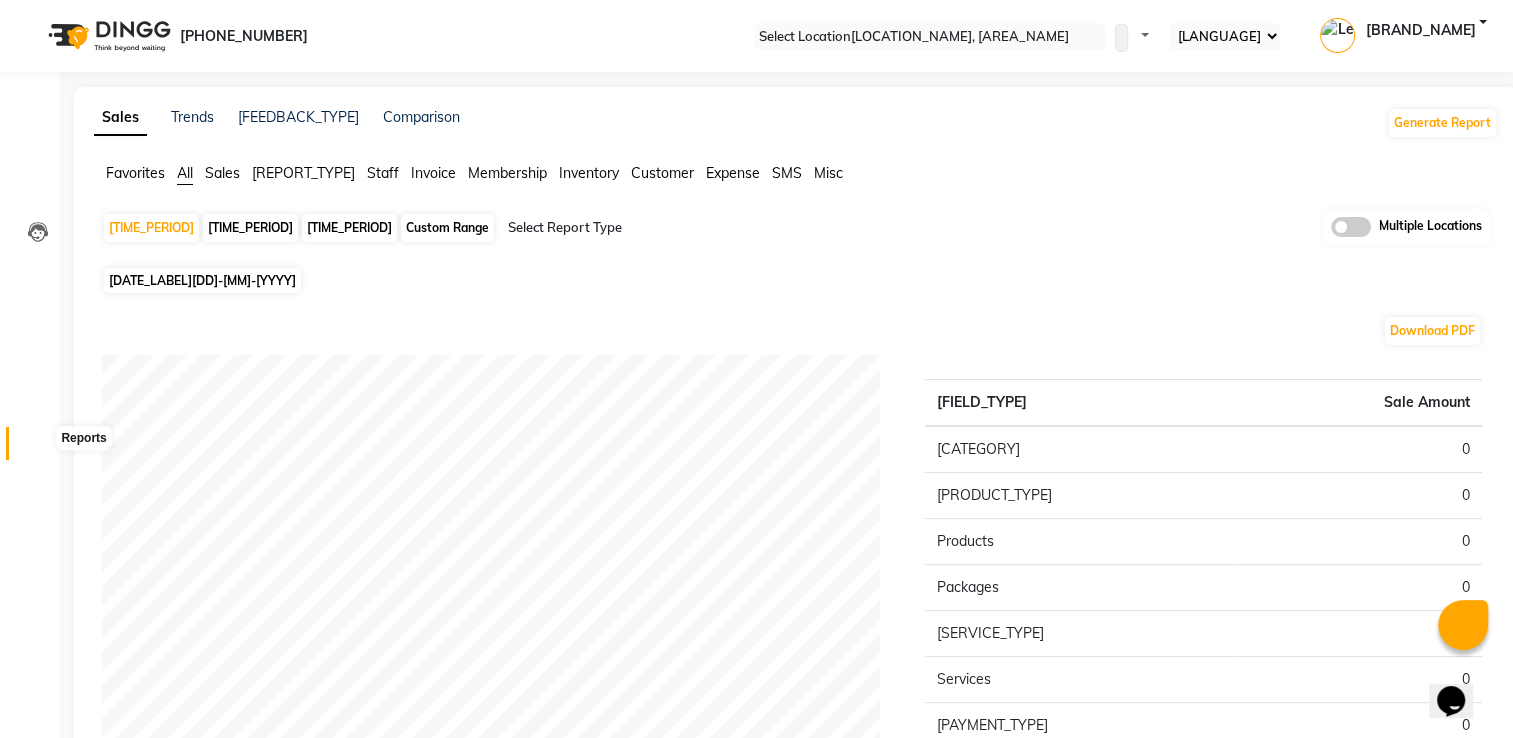 click at bounding box center [38, 448] 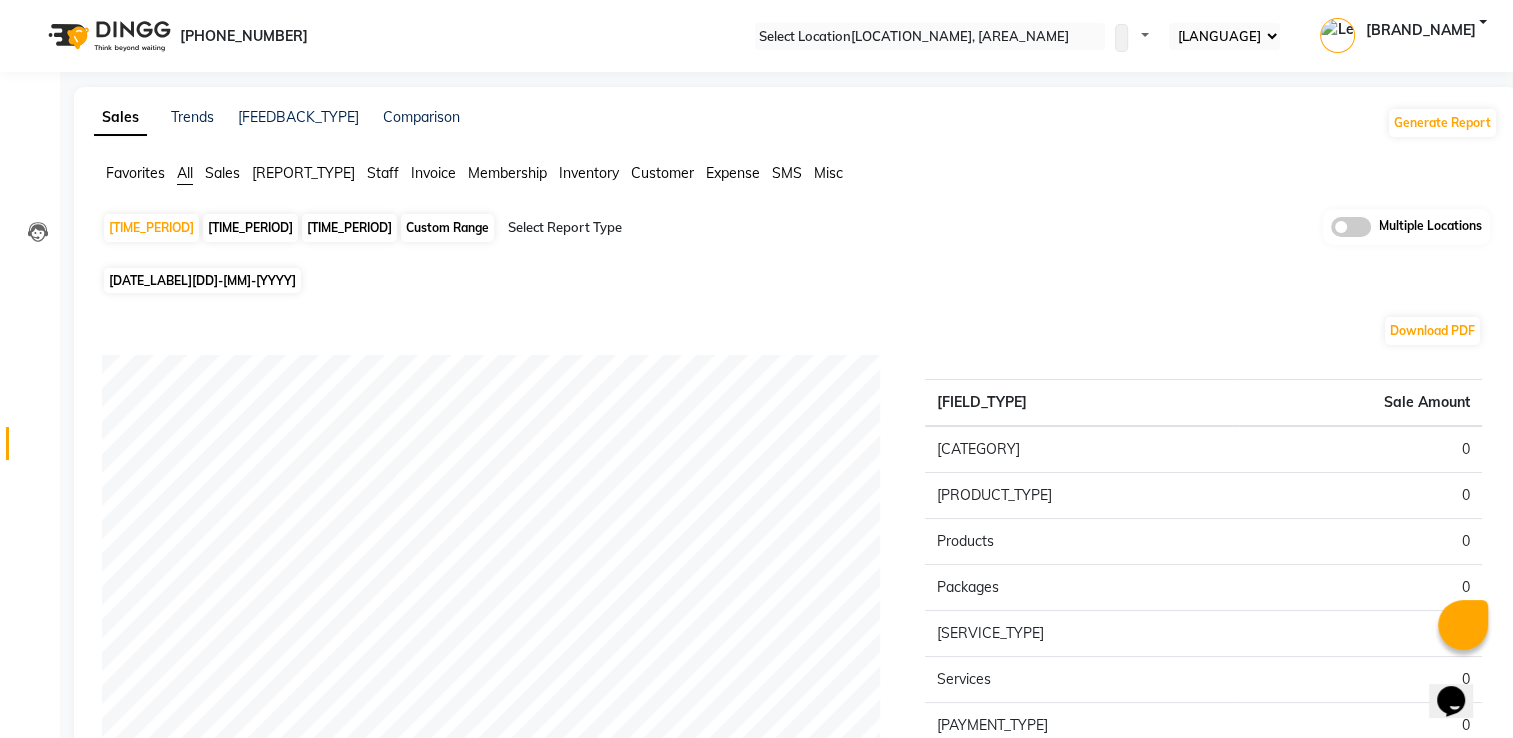 click on "[TIME_PERIOD]" at bounding box center [349, 228] 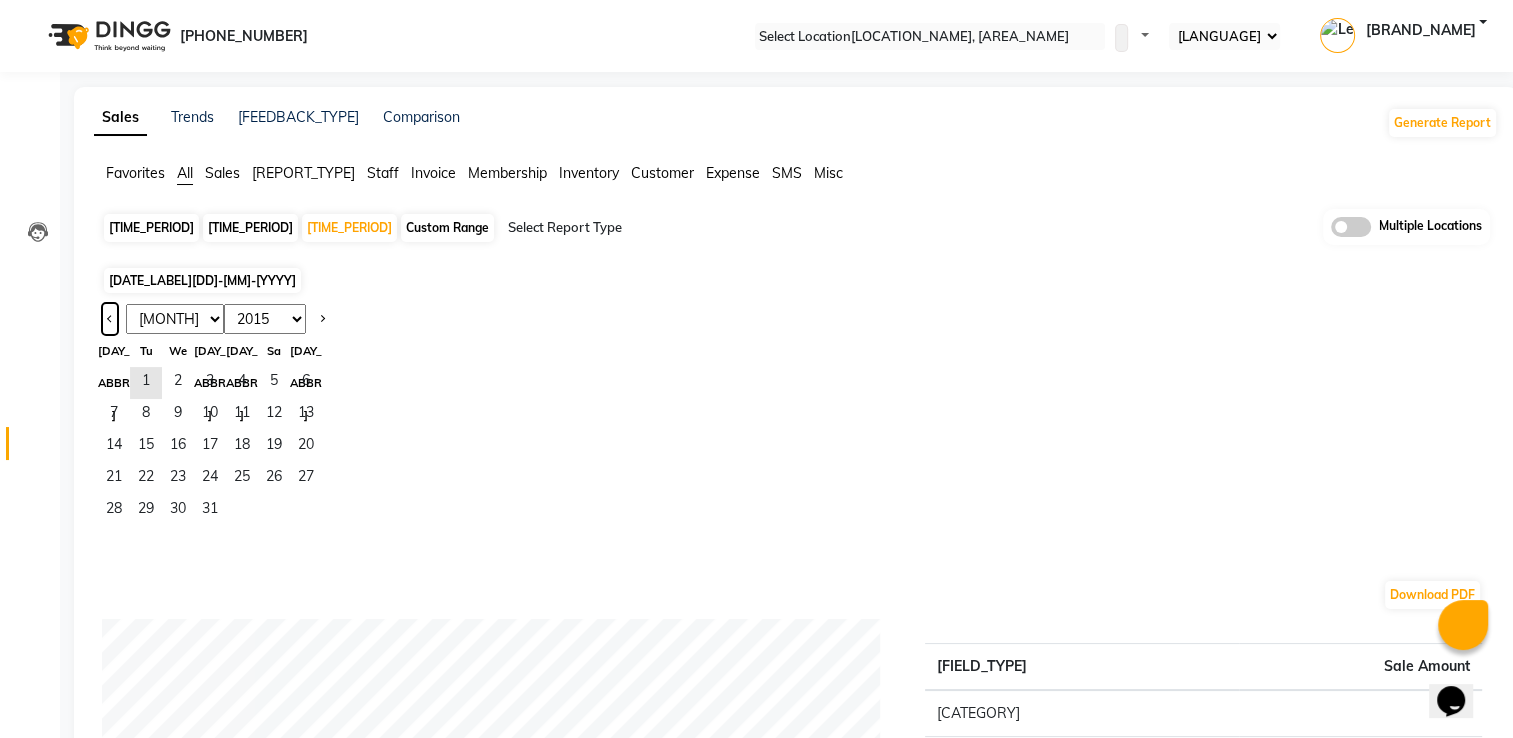 click at bounding box center (110, 317) 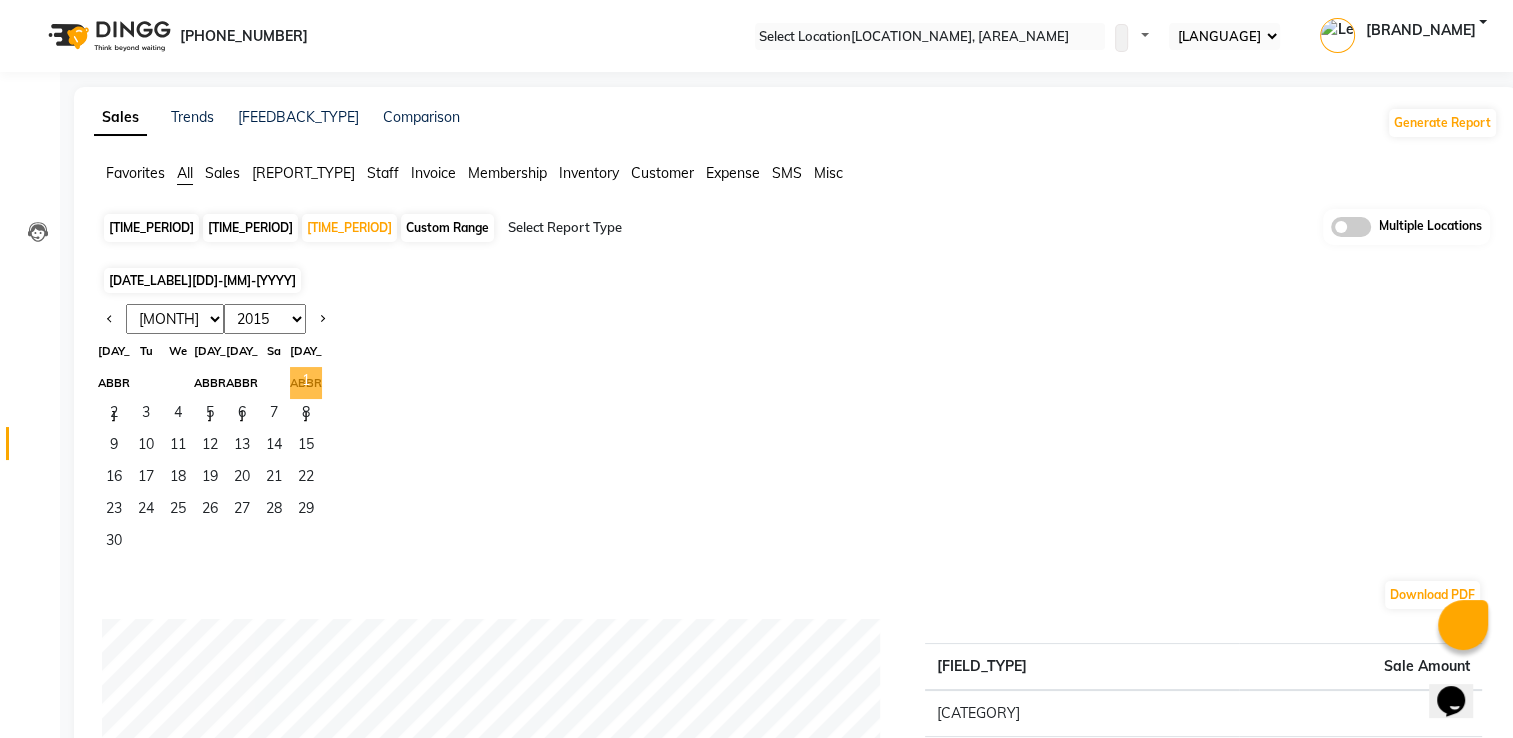 click on "1" at bounding box center [306, 383] 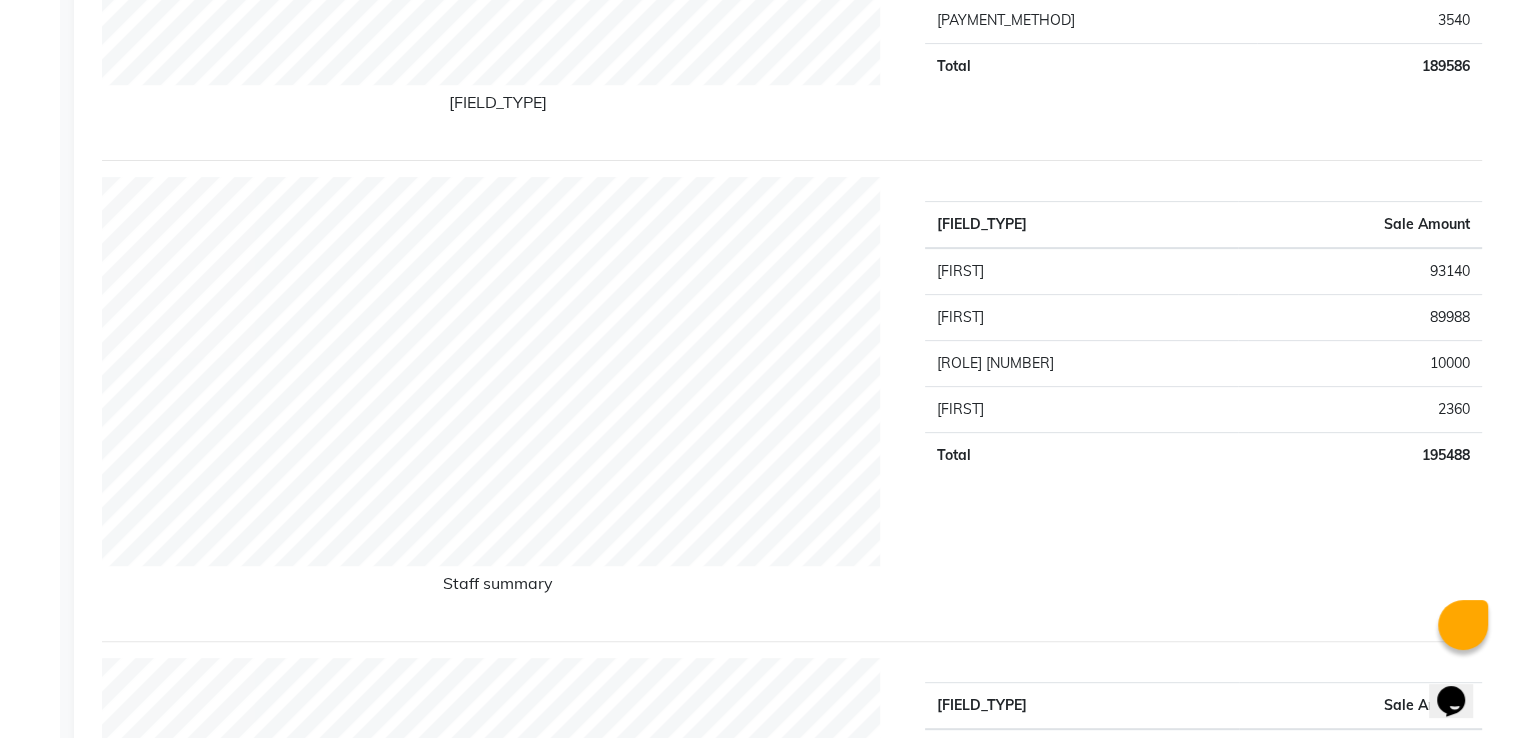 scroll, scrollTop: 672, scrollLeft: 0, axis: vertical 